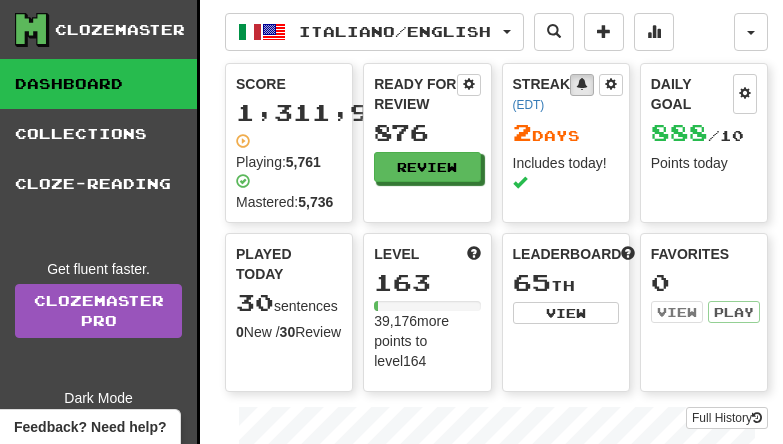 click on "Review" at bounding box center (427, 167) 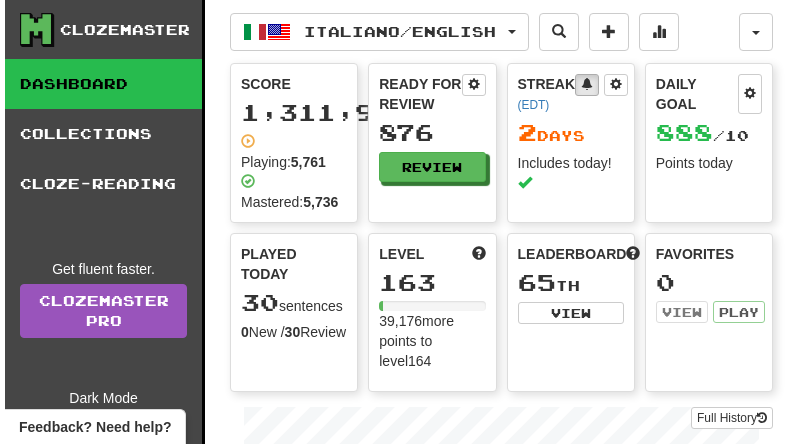 scroll, scrollTop: 0, scrollLeft: 0, axis: both 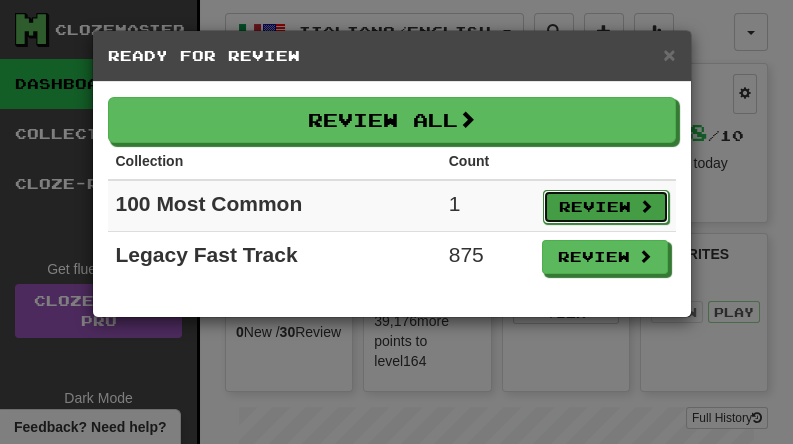 click on "Review" at bounding box center [606, 207] 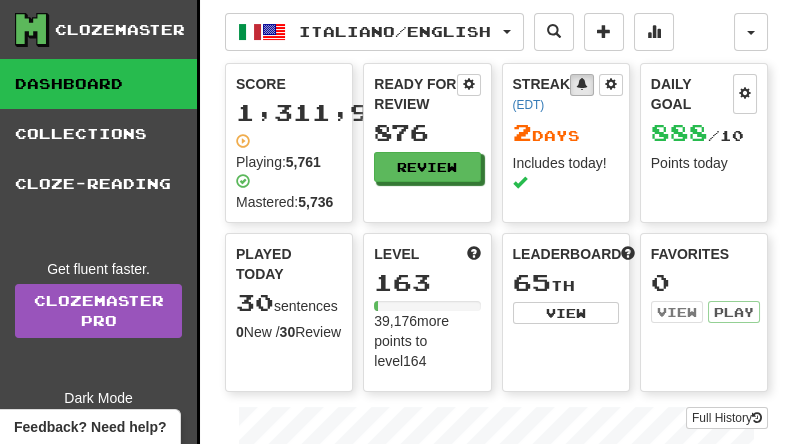 select on "**" 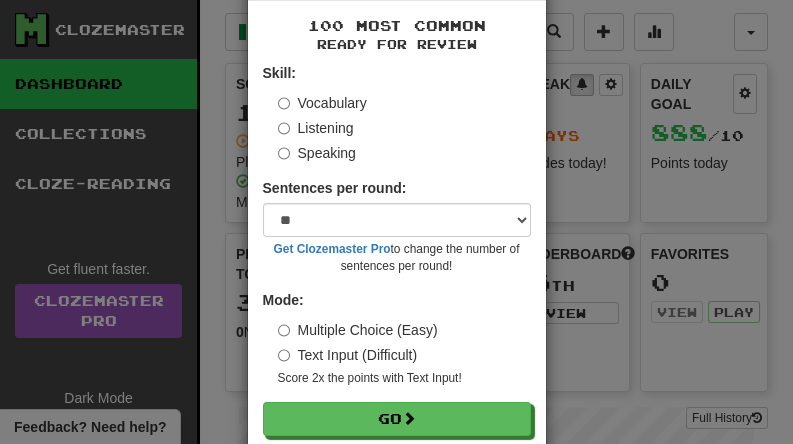 scroll, scrollTop: 119, scrollLeft: 0, axis: vertical 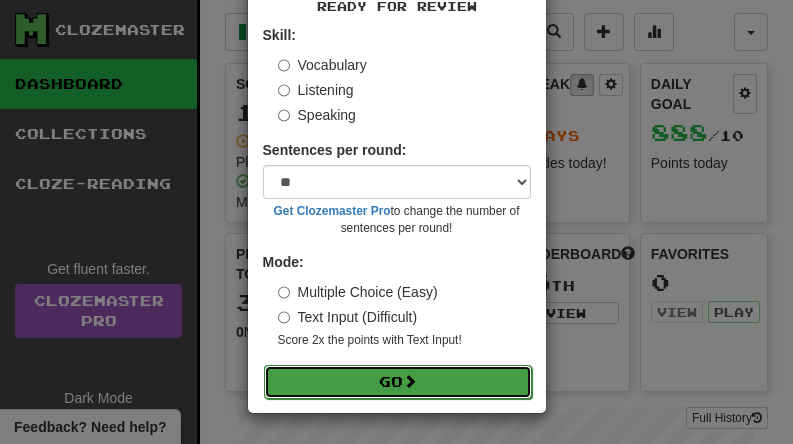 click on "Go" at bounding box center [398, 382] 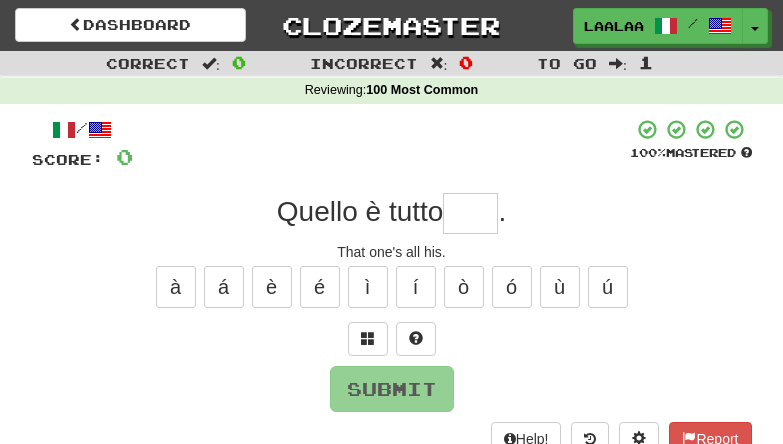 scroll, scrollTop: 0, scrollLeft: 0, axis: both 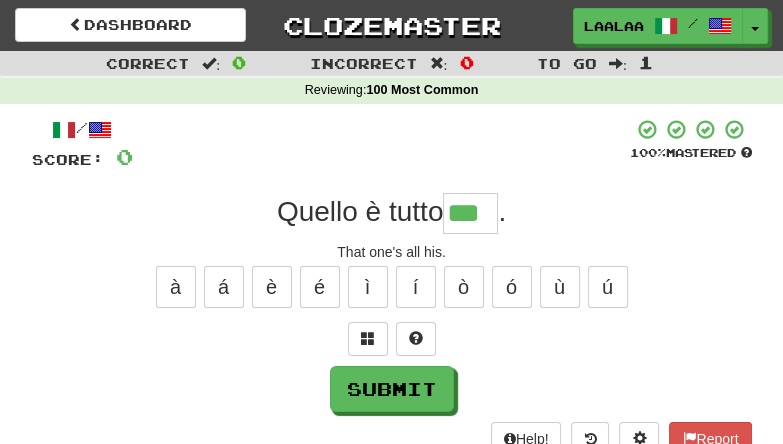 type on "***" 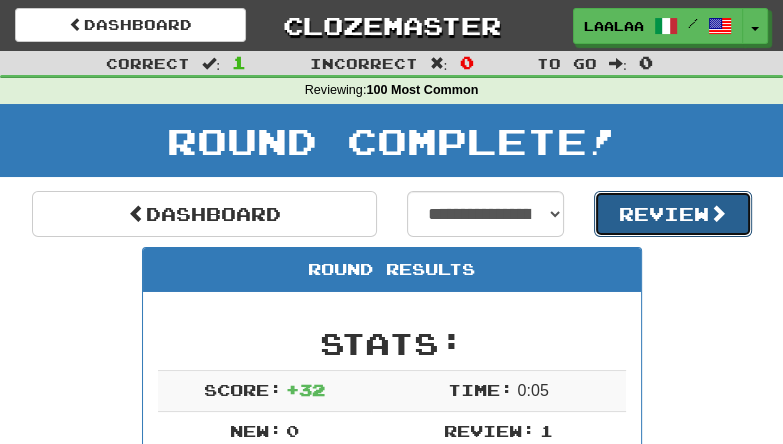 click on "Review" at bounding box center (673, 214) 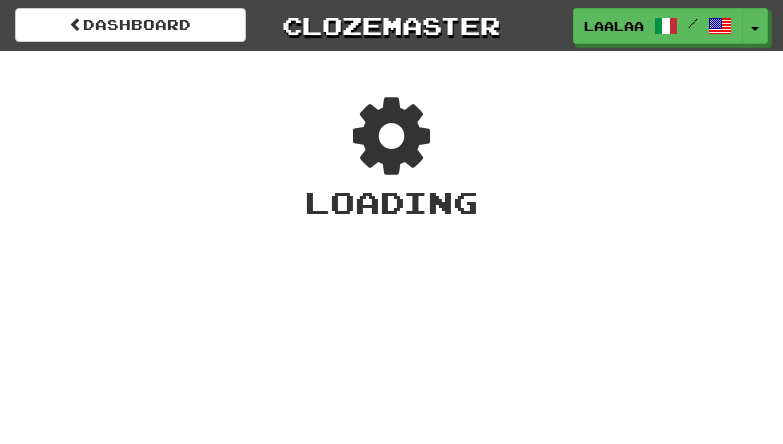 scroll, scrollTop: 0, scrollLeft: 0, axis: both 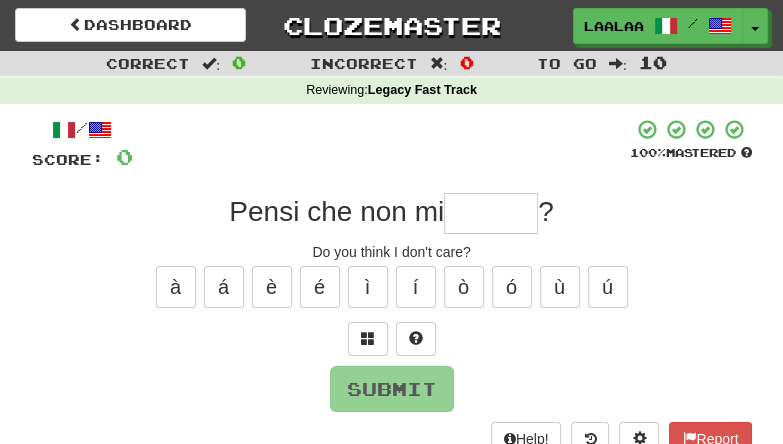type on "*" 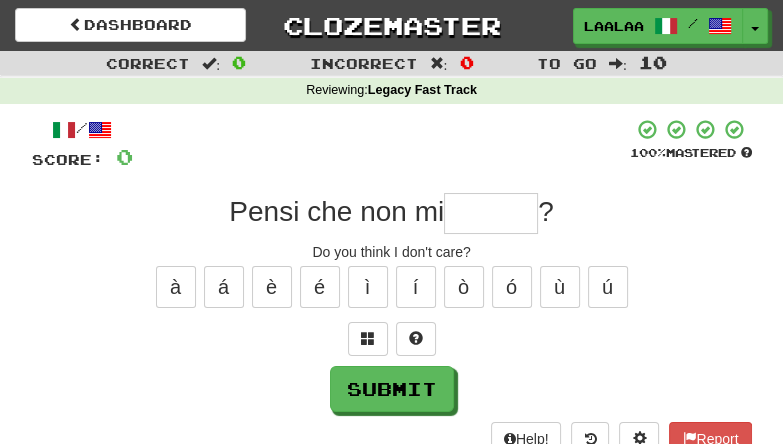 type on "*" 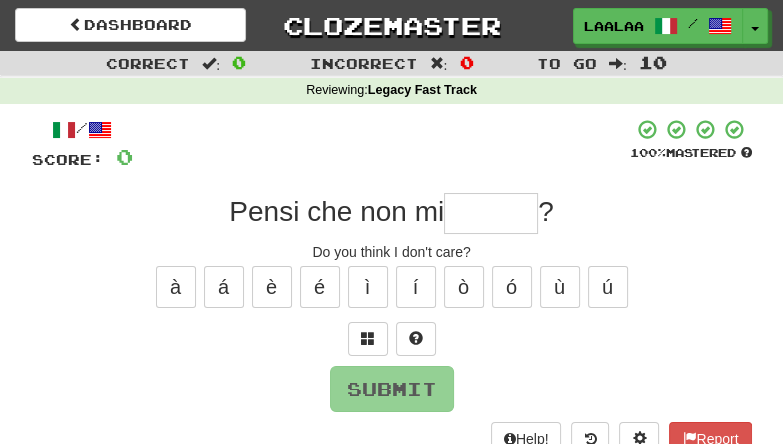 type on "*" 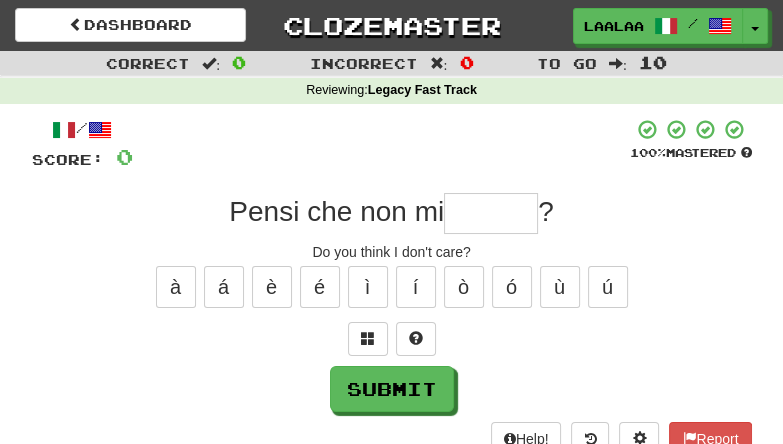 type on "*" 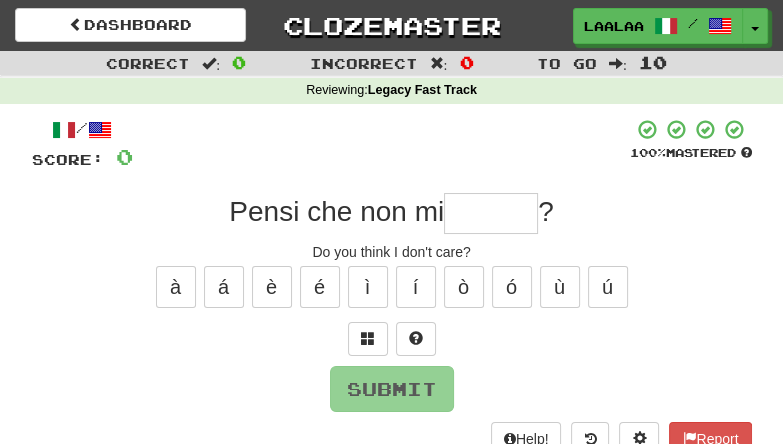 type on "*" 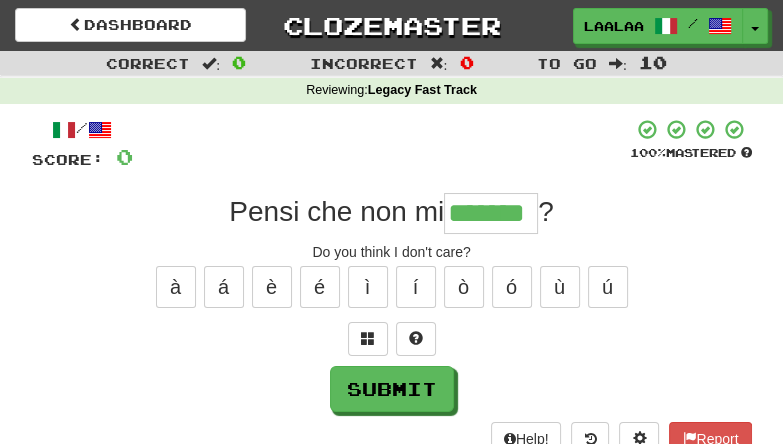 type on "*******" 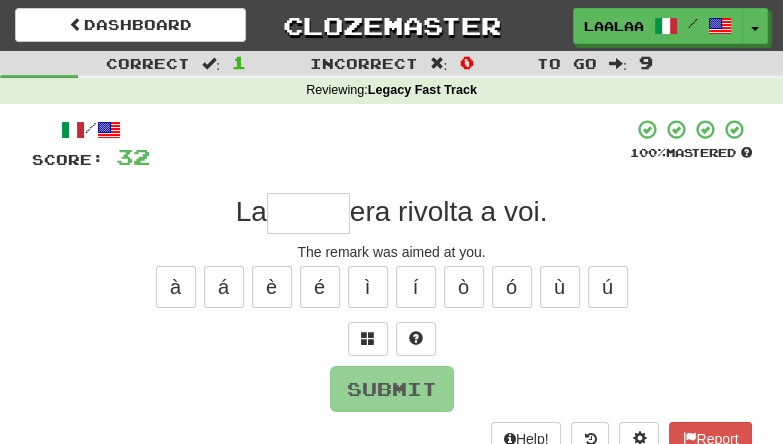 type on "*" 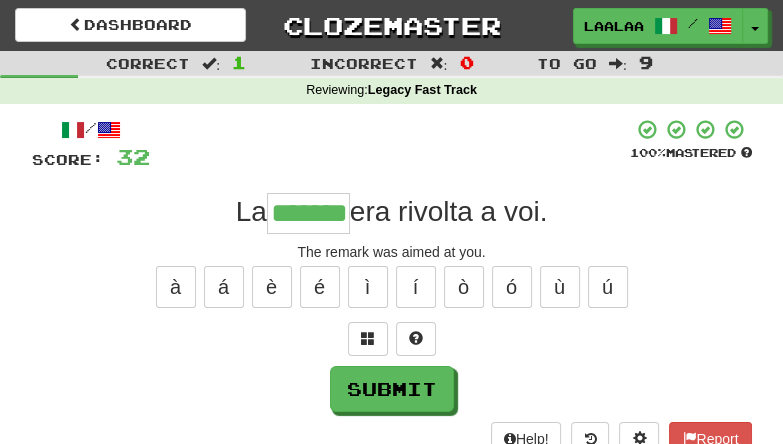 type on "*******" 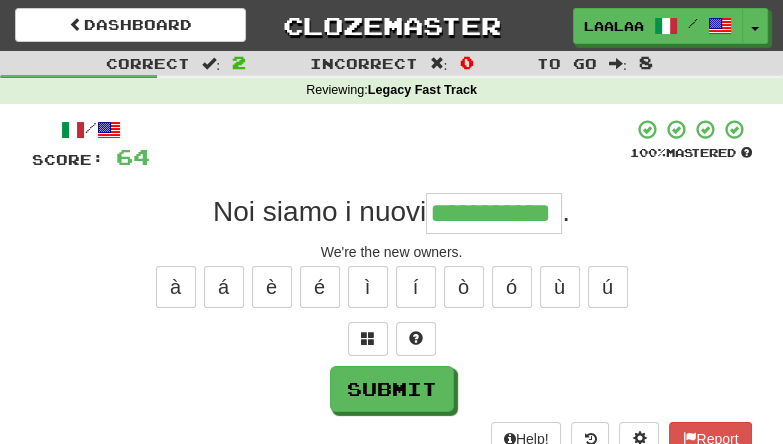 type on "**********" 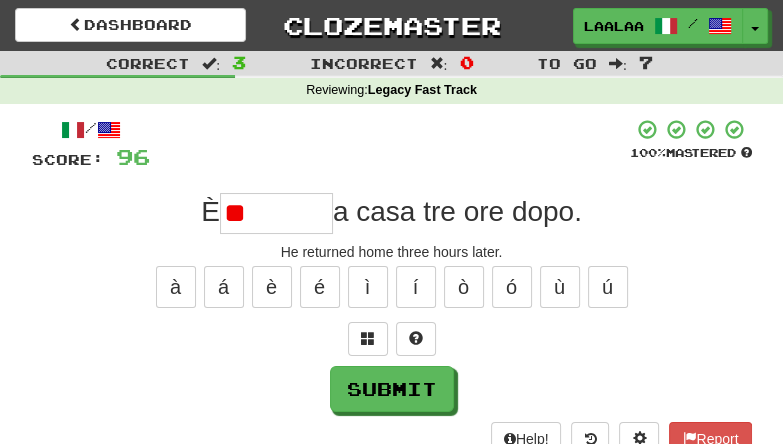 type on "*" 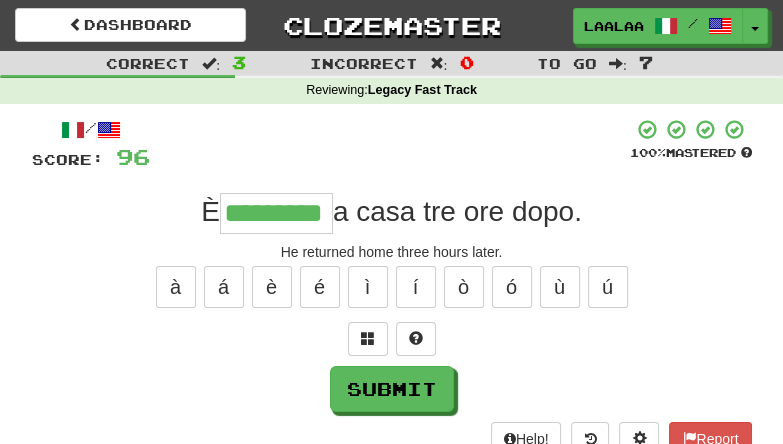 type on "*********" 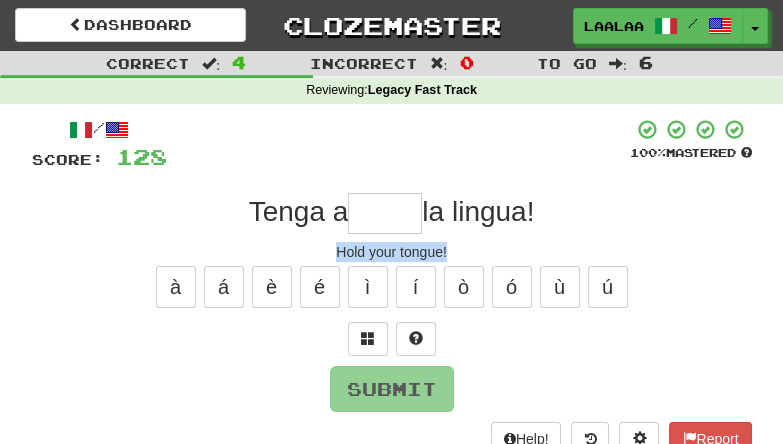 drag, startPoint x: 324, startPoint y: 252, endPoint x: 466, endPoint y: 248, distance: 142.05632 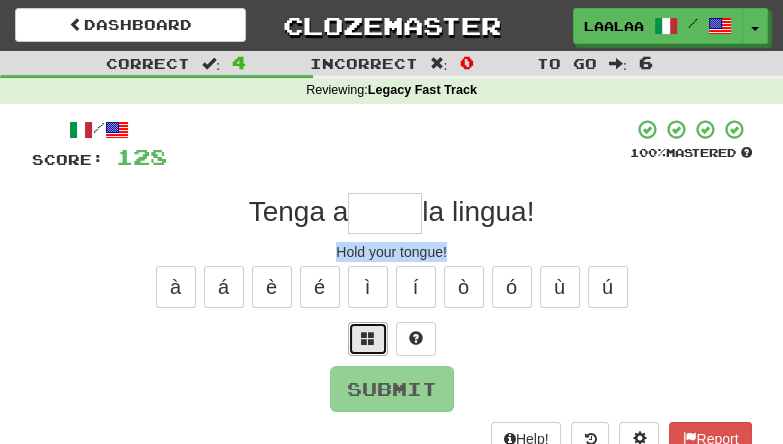 click at bounding box center [368, 338] 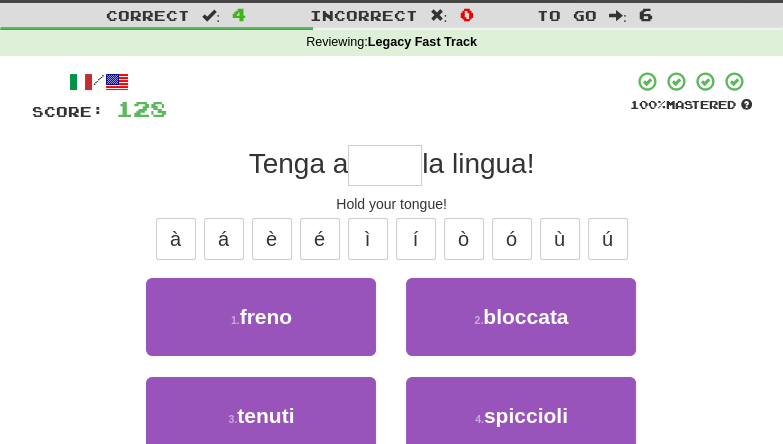 scroll, scrollTop: 66, scrollLeft: 0, axis: vertical 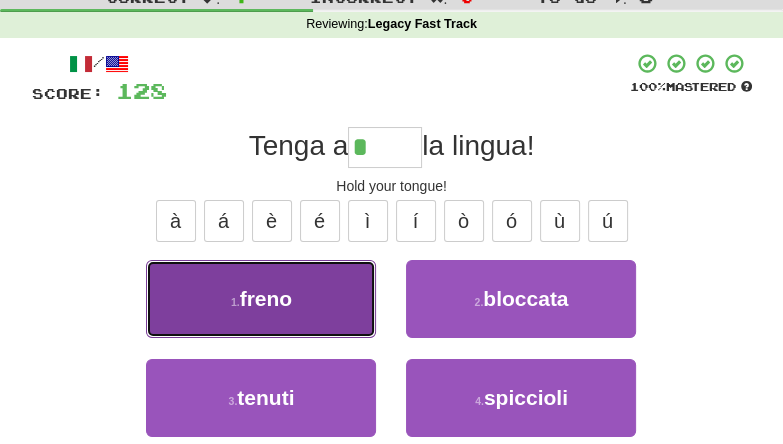 click on "1 .  freno" at bounding box center (261, 299) 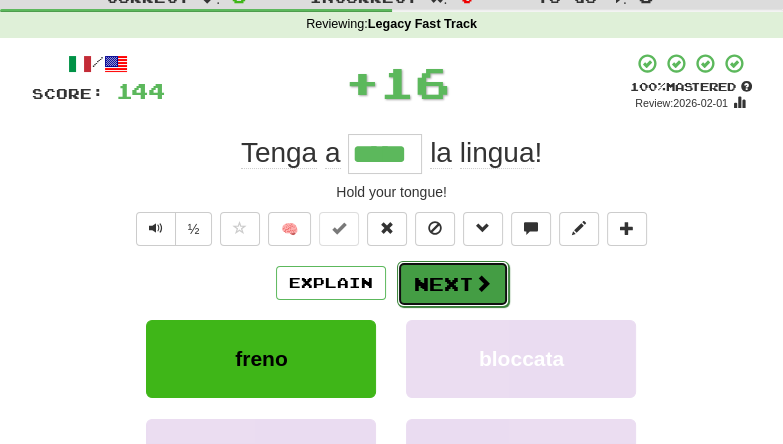click on "Next" at bounding box center (453, 284) 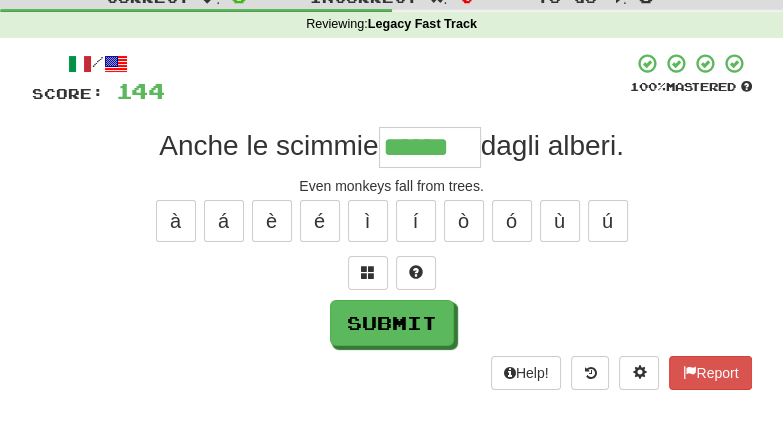 type on "******" 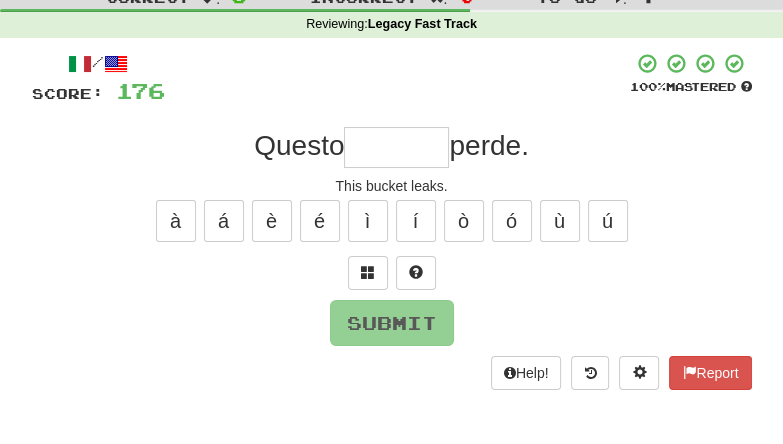 click at bounding box center (396, 147) 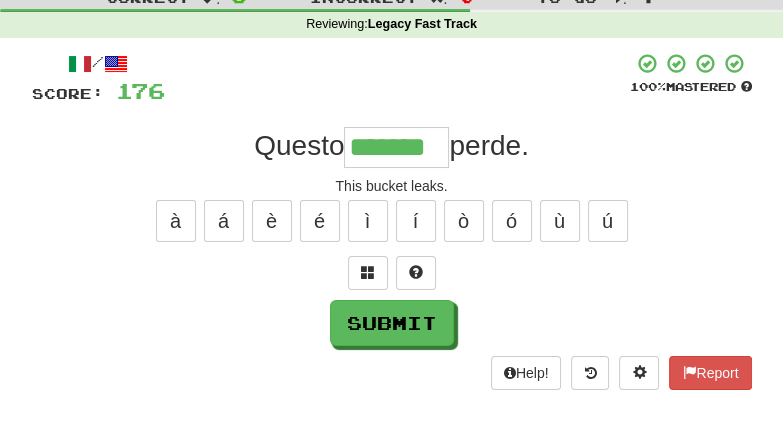 type on "*******" 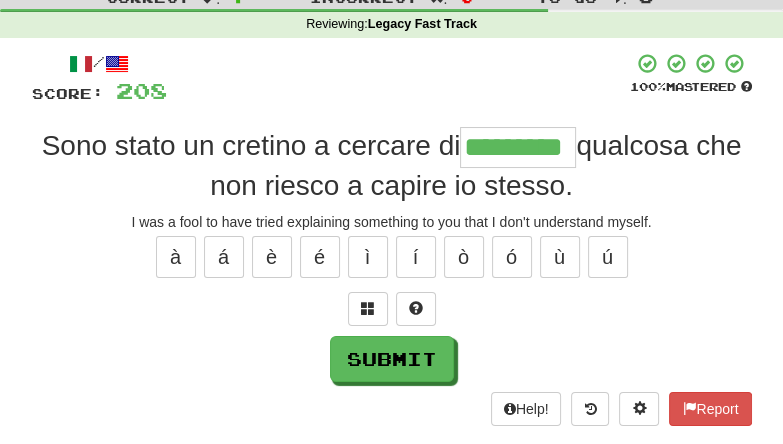 type on "*********" 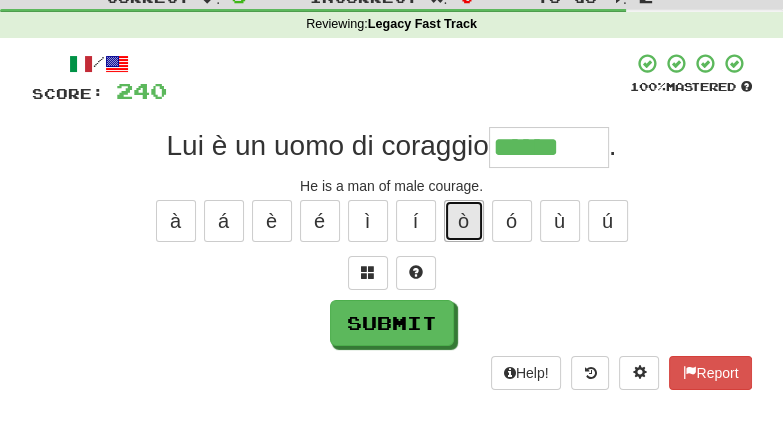 click on "ò" at bounding box center [464, 221] 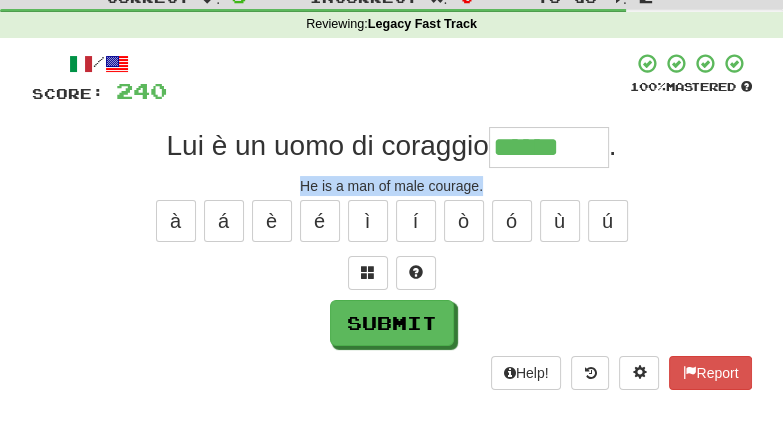 drag, startPoint x: 293, startPoint y: 187, endPoint x: 540, endPoint y: 181, distance: 247.07286 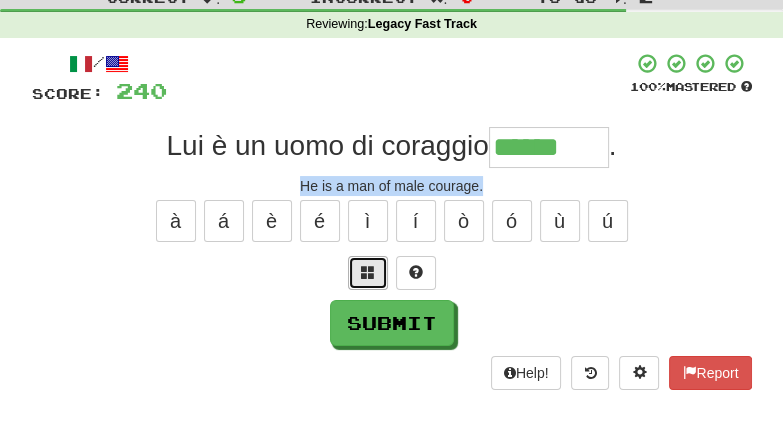 click at bounding box center [368, 272] 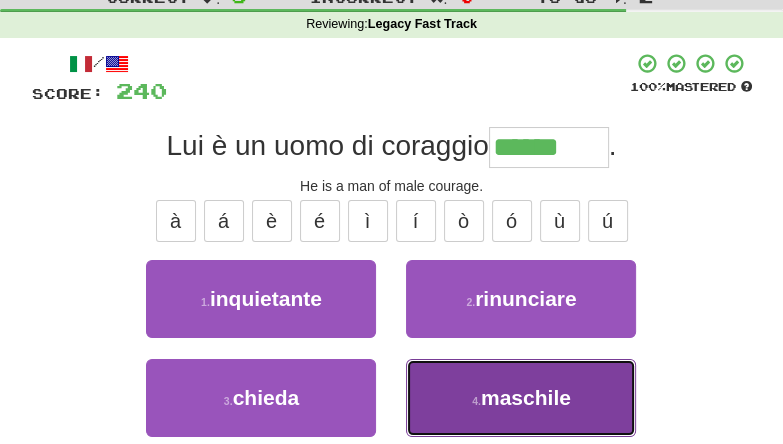 click on "maschile" at bounding box center [526, 397] 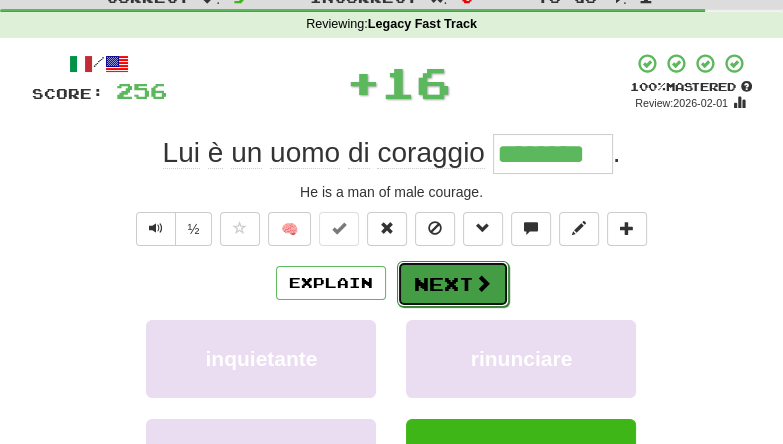 click on "Next" at bounding box center (453, 284) 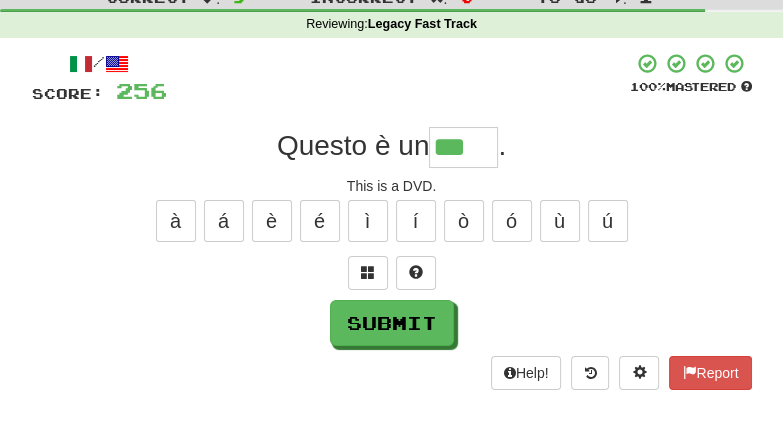type on "***" 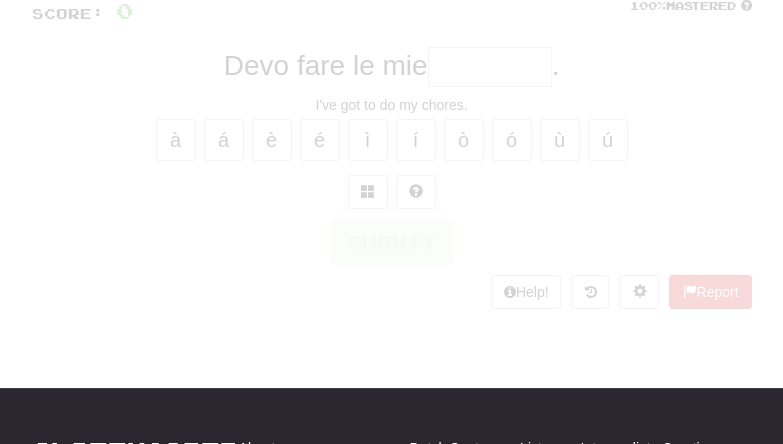 scroll, scrollTop: 66, scrollLeft: 0, axis: vertical 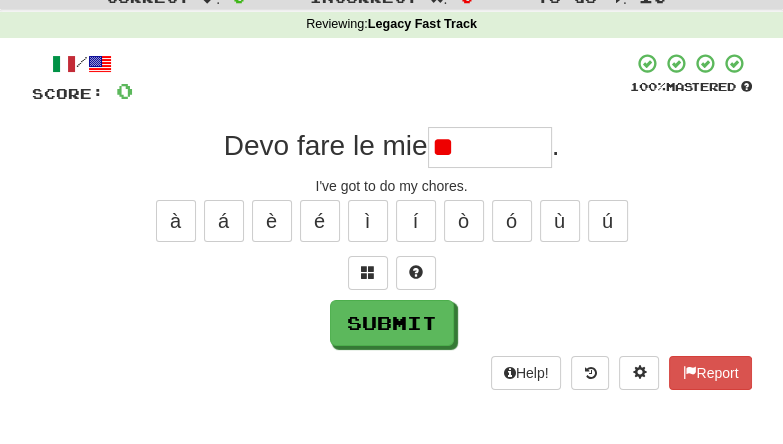 type on "*" 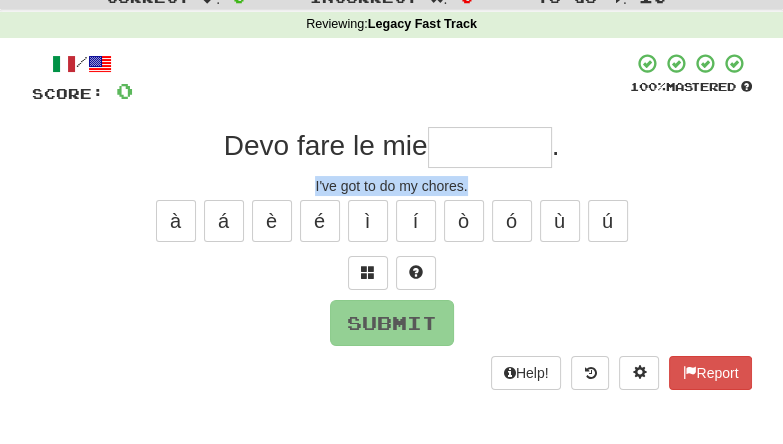 drag, startPoint x: 314, startPoint y: 190, endPoint x: 507, endPoint y: 170, distance: 194.03351 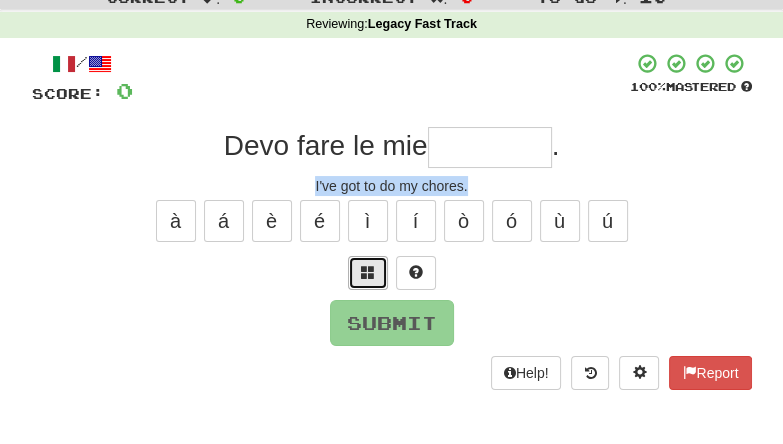 click at bounding box center (368, 272) 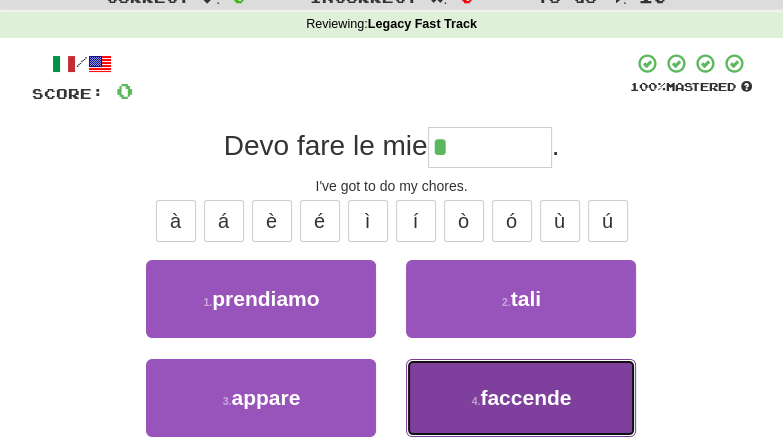 click on "faccende" at bounding box center (525, 397) 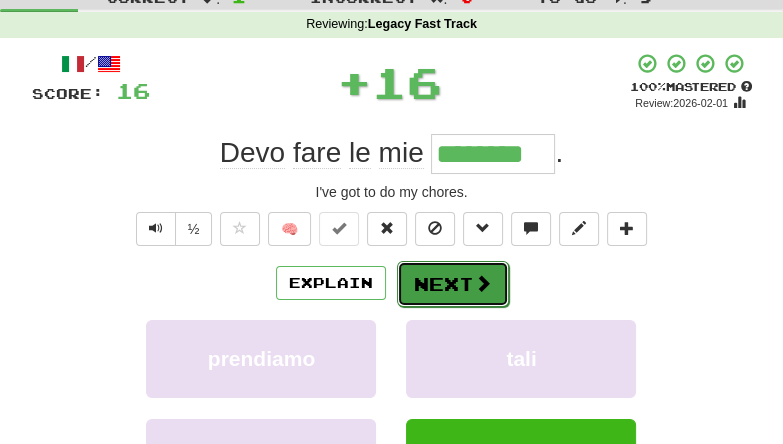 click on "Next" at bounding box center (453, 284) 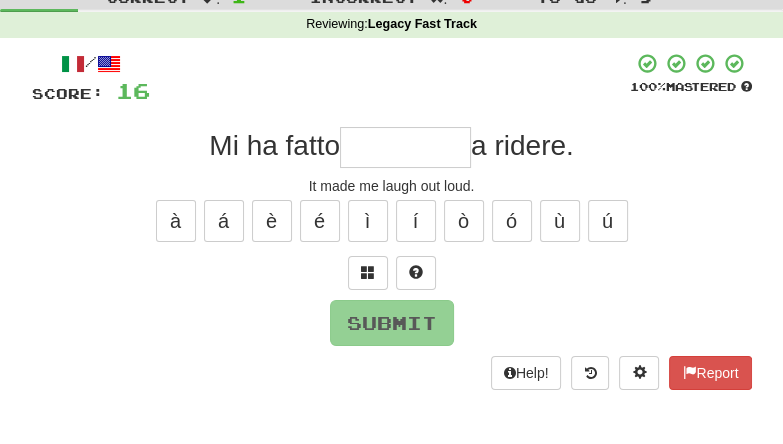 type on "*" 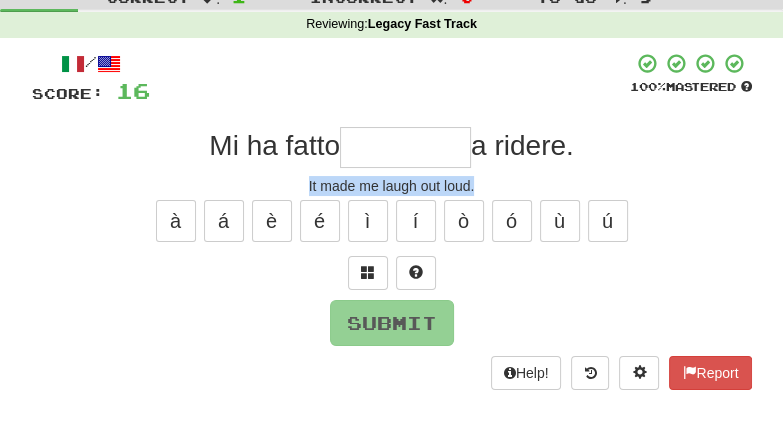 drag, startPoint x: 293, startPoint y: 184, endPoint x: 500, endPoint y: 171, distance: 207.4078 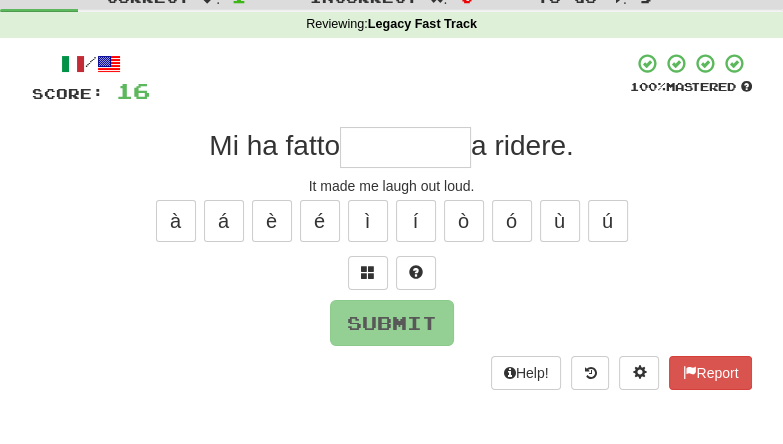 click at bounding box center [405, 147] 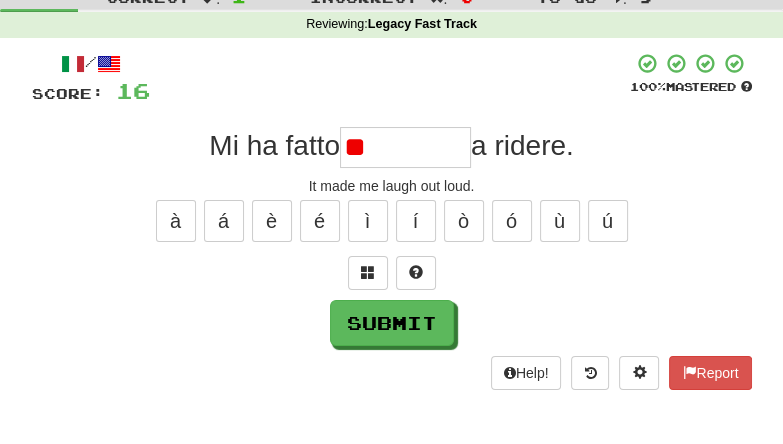 type on "*" 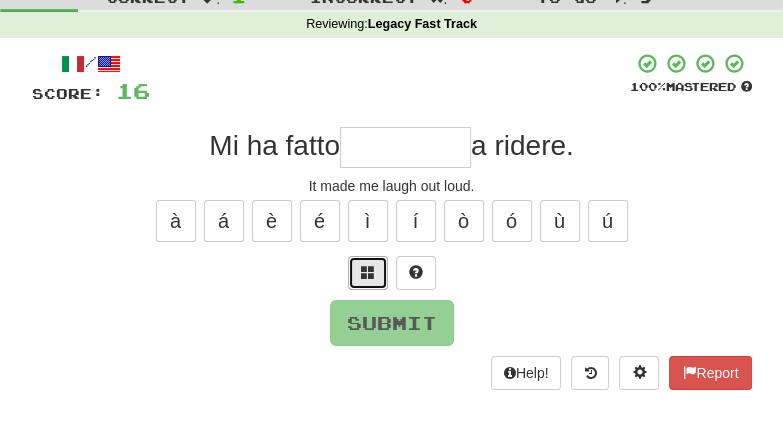 click at bounding box center [368, 272] 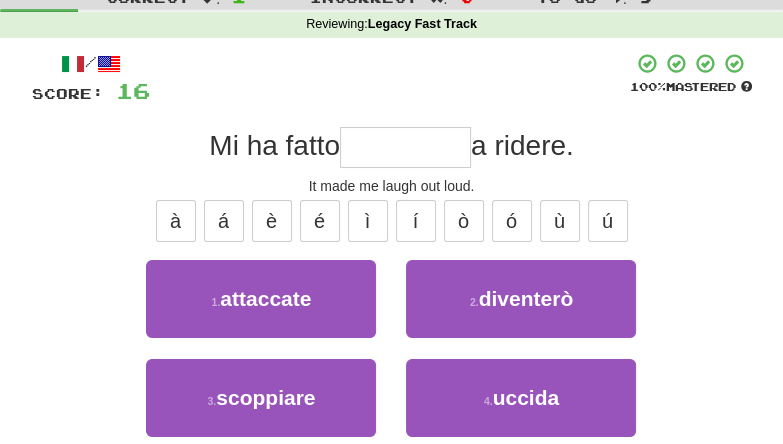 type on "*" 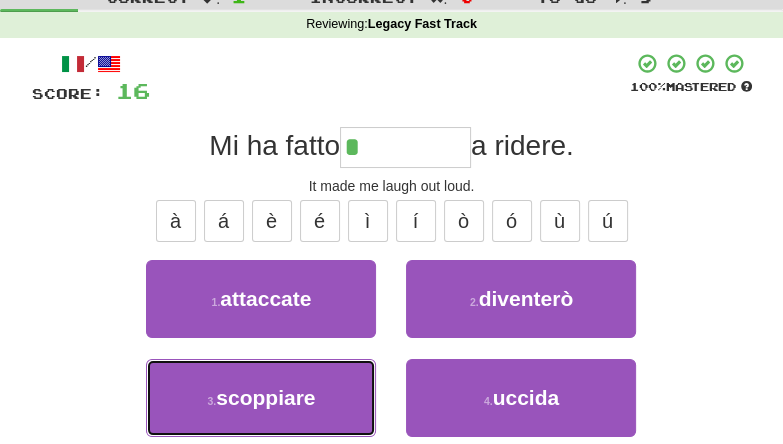 click on "scoppiare" at bounding box center [265, 397] 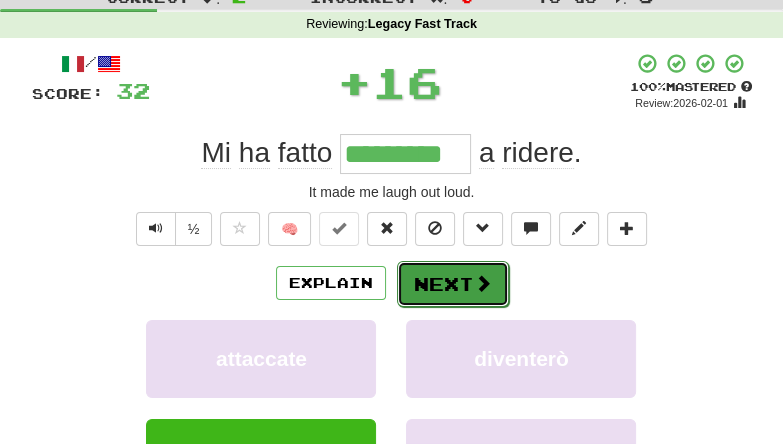 click on "Next" at bounding box center [453, 284] 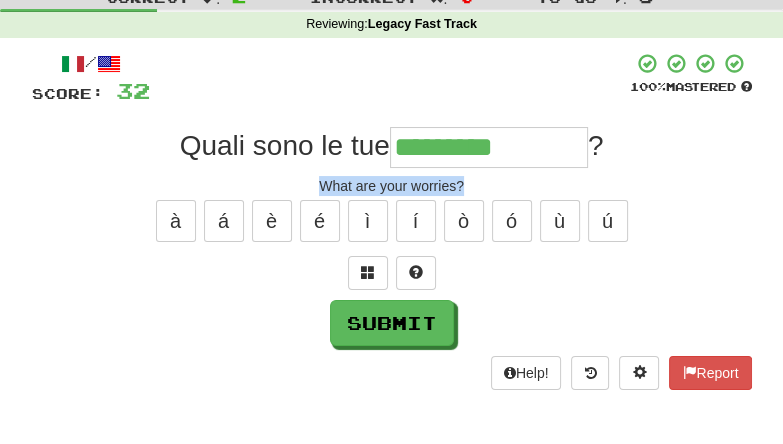 drag, startPoint x: 309, startPoint y: 180, endPoint x: 491, endPoint y: 189, distance: 182.2224 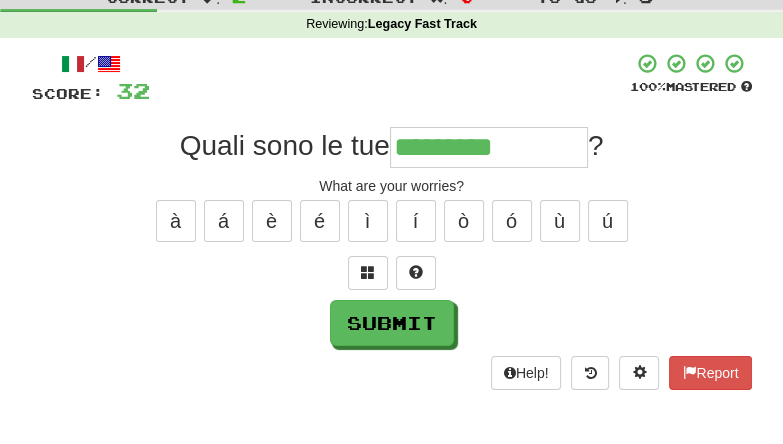 click on "*********" at bounding box center [489, 147] 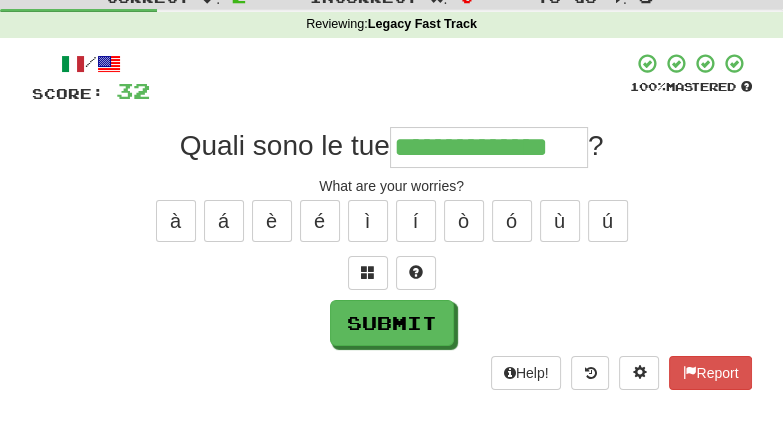 type on "**********" 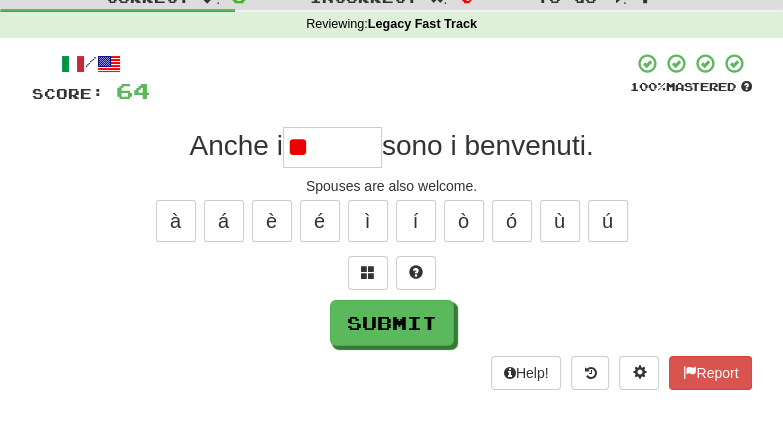 type on "*" 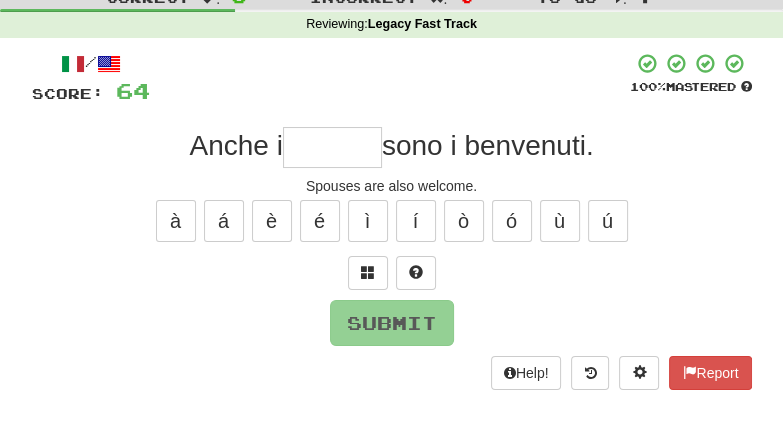 type on "*" 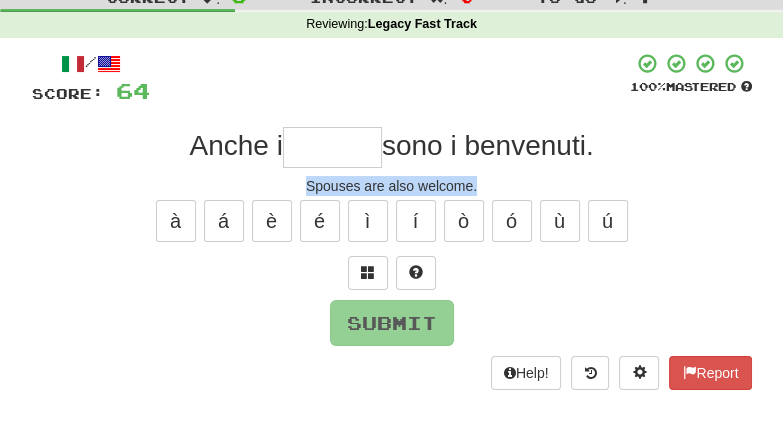 drag, startPoint x: 297, startPoint y: 186, endPoint x: 519, endPoint y: 187, distance: 222.00226 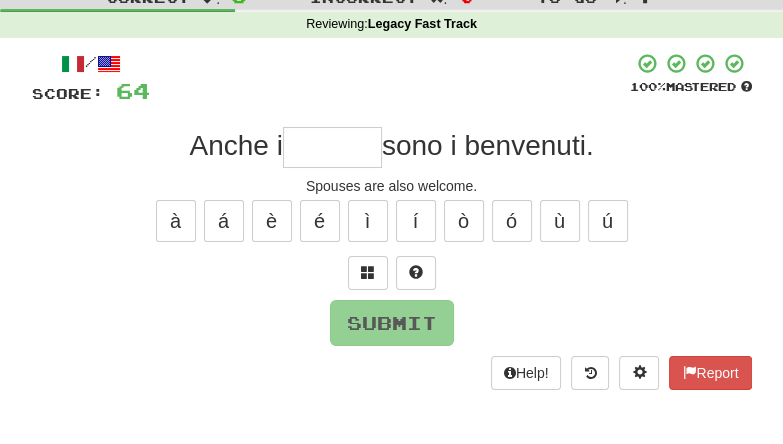 click at bounding box center [332, 147] 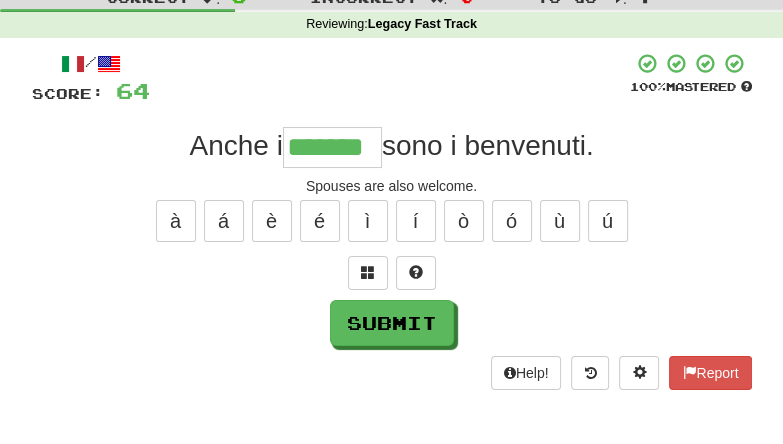 type on "*******" 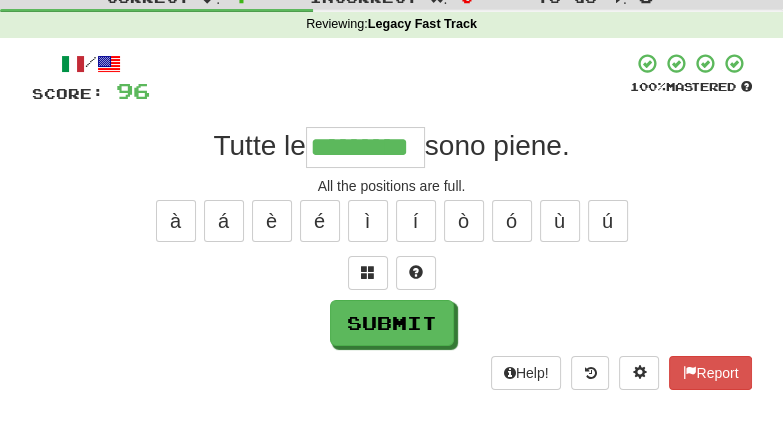 type on "*********" 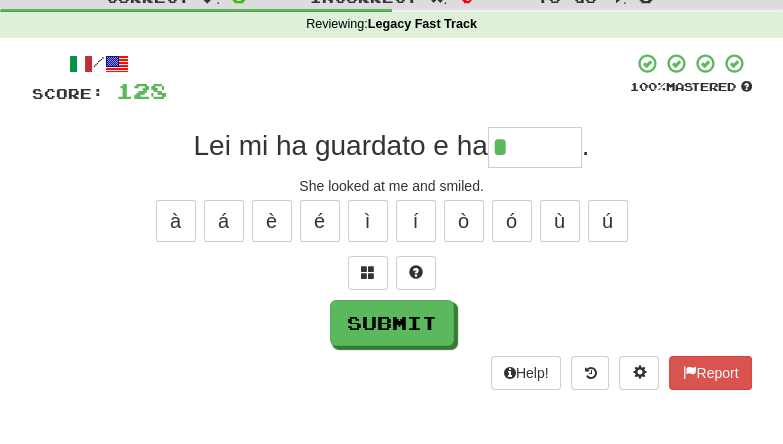 click on "*" at bounding box center (535, 147) 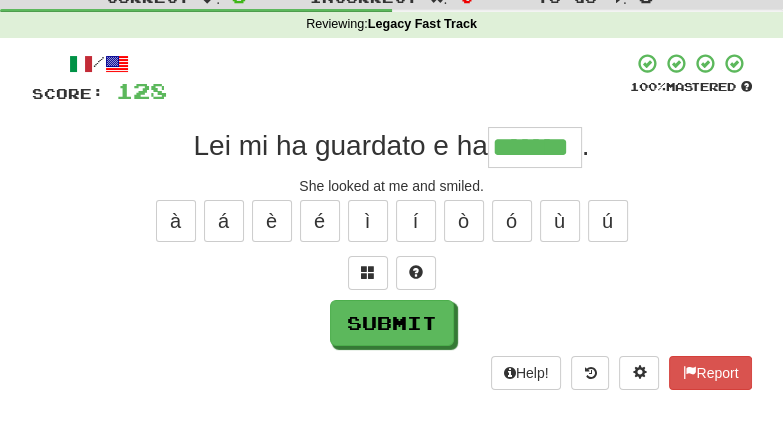 type on "*******" 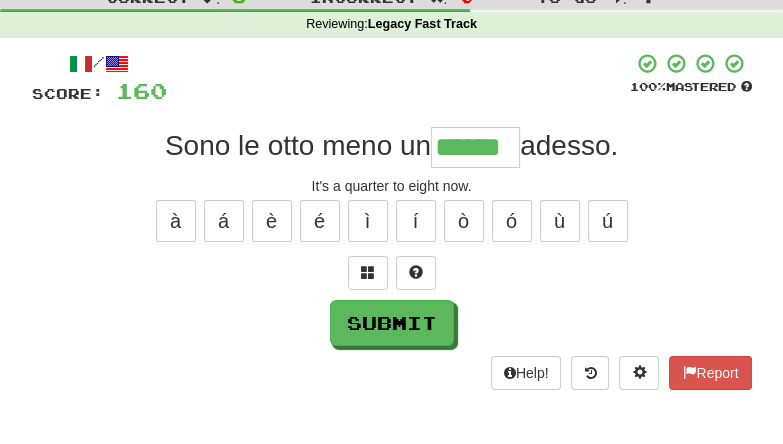 type on "******" 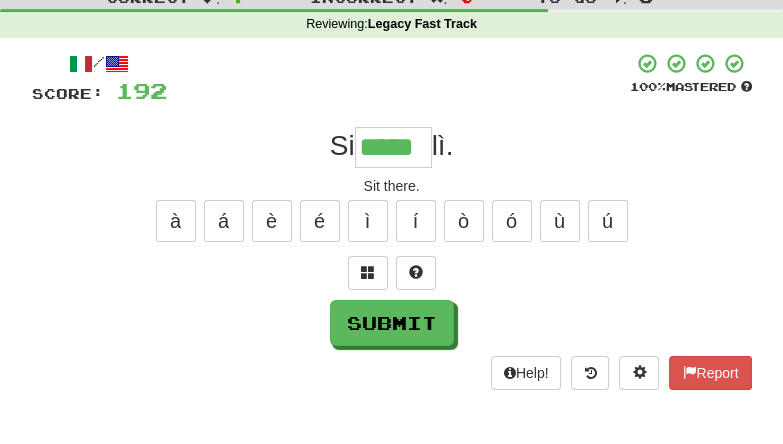 type on "*****" 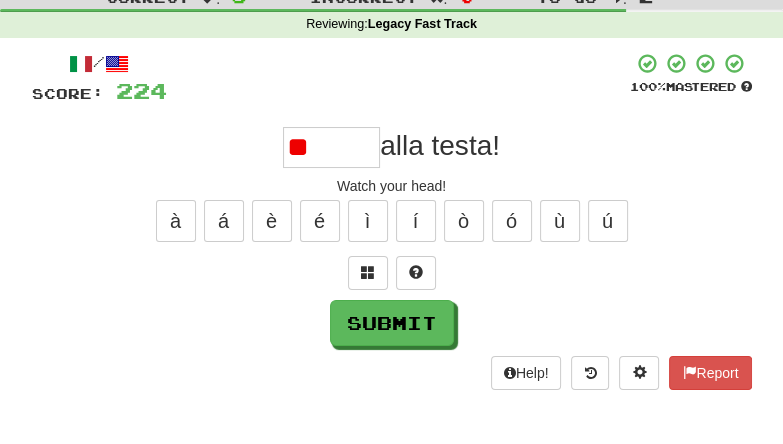 type on "*" 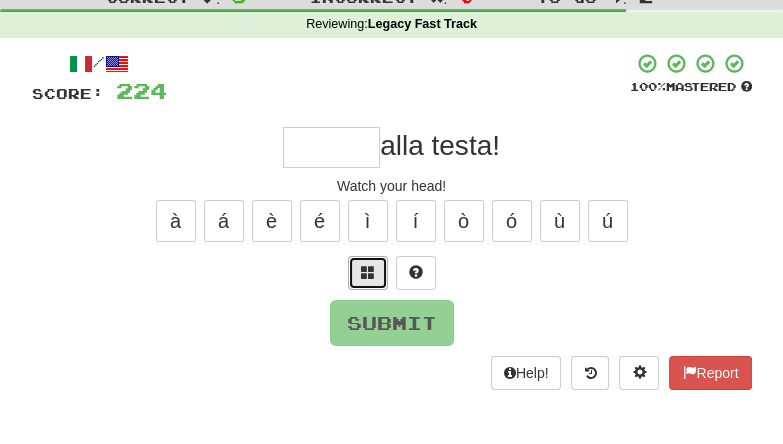 click at bounding box center (368, 272) 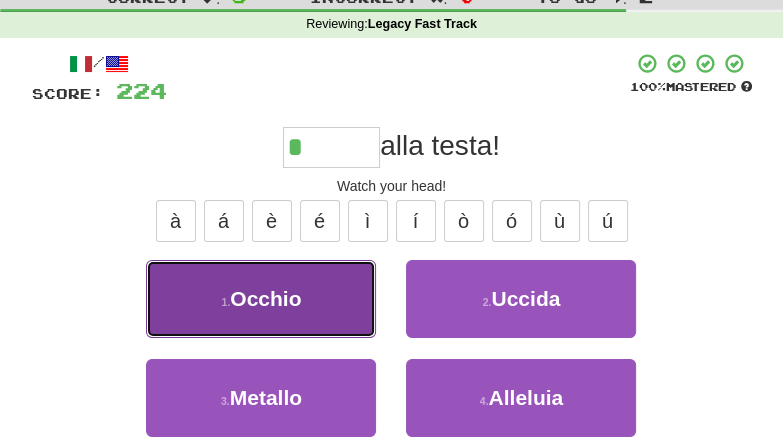 click on "1 .  Occhio" at bounding box center (261, 299) 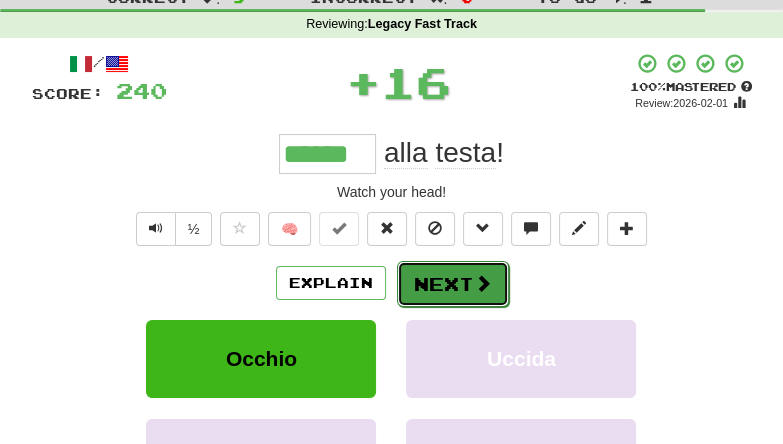 click on "Next" at bounding box center (453, 284) 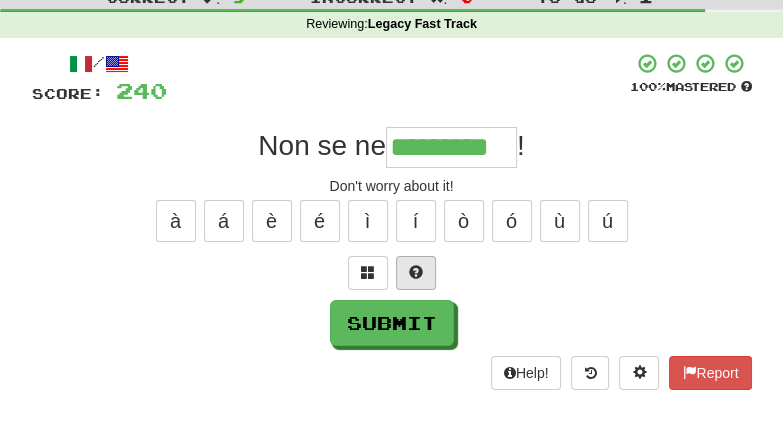 type on "*********" 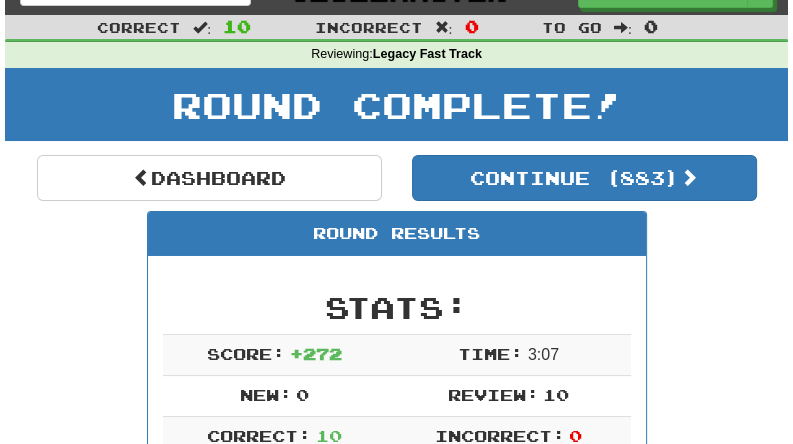 scroll, scrollTop: 0, scrollLeft: 0, axis: both 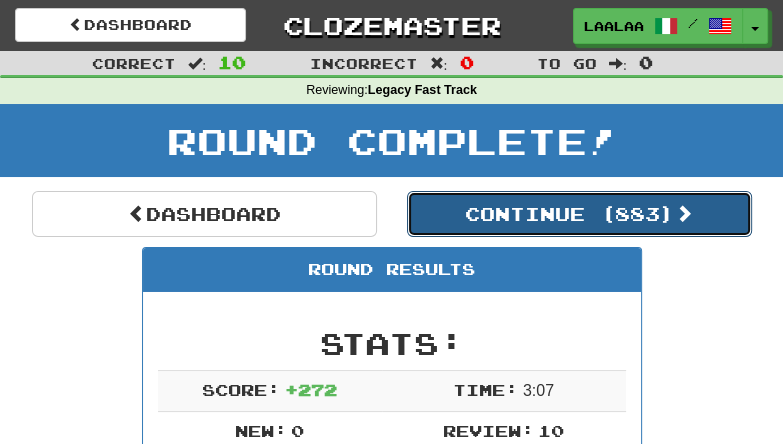 click on "Continue ( 883 )" at bounding box center (579, 214) 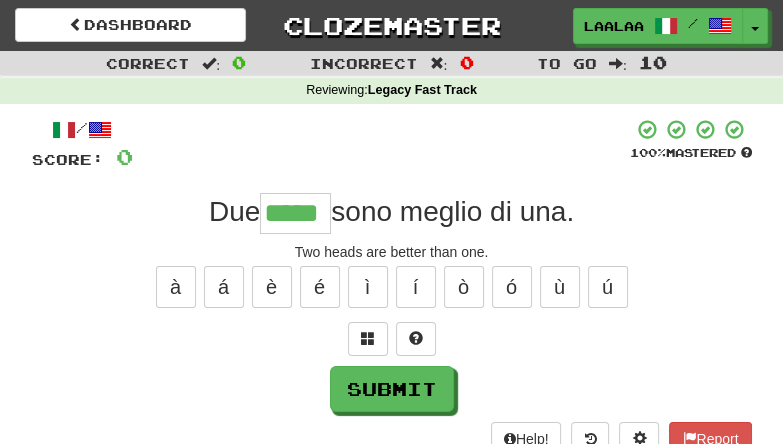 type on "*****" 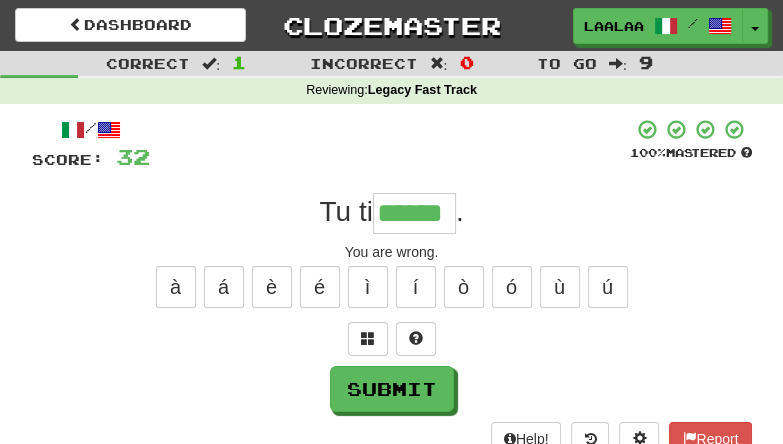 type on "******" 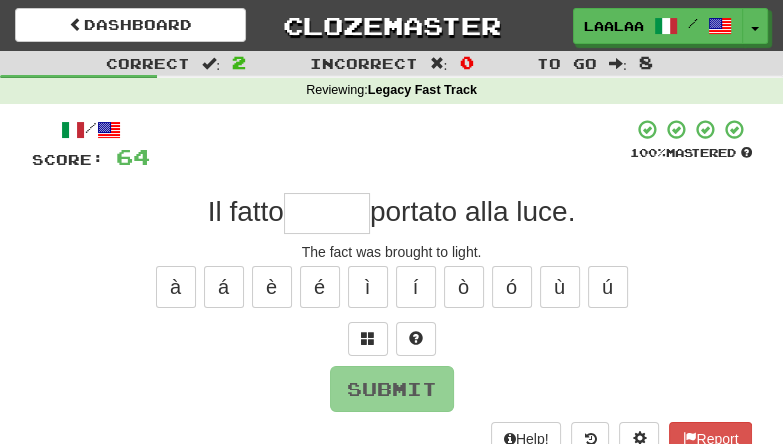type on "*" 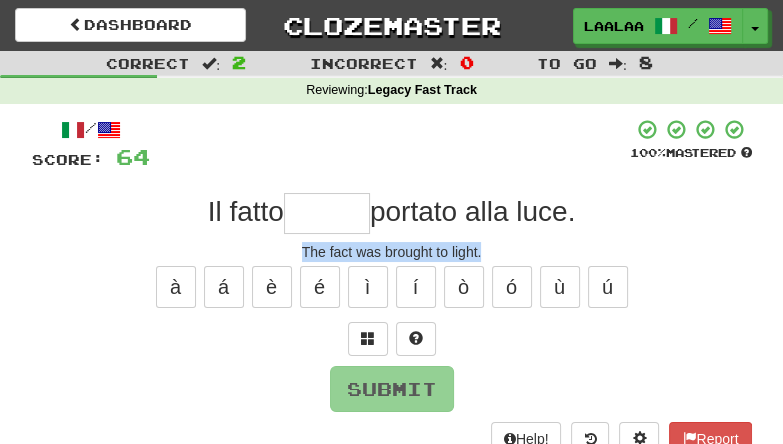 drag, startPoint x: 300, startPoint y: 247, endPoint x: 495, endPoint y: 247, distance: 195 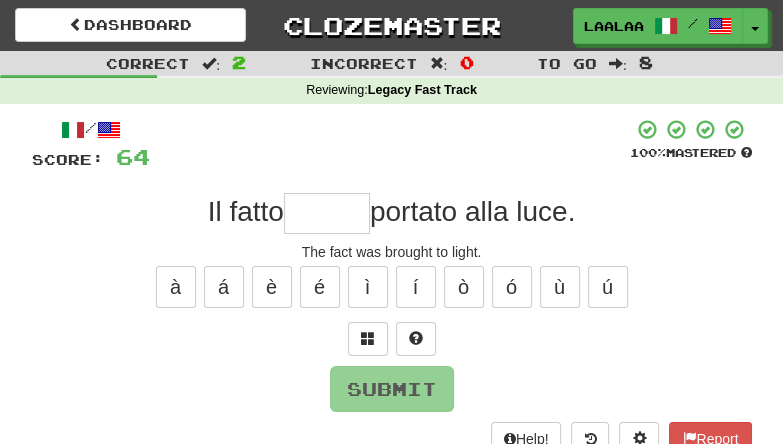 click at bounding box center [327, 213] 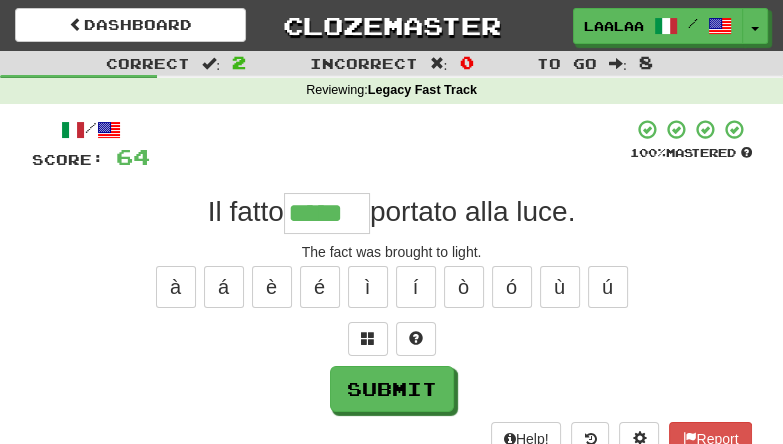 type on "*****" 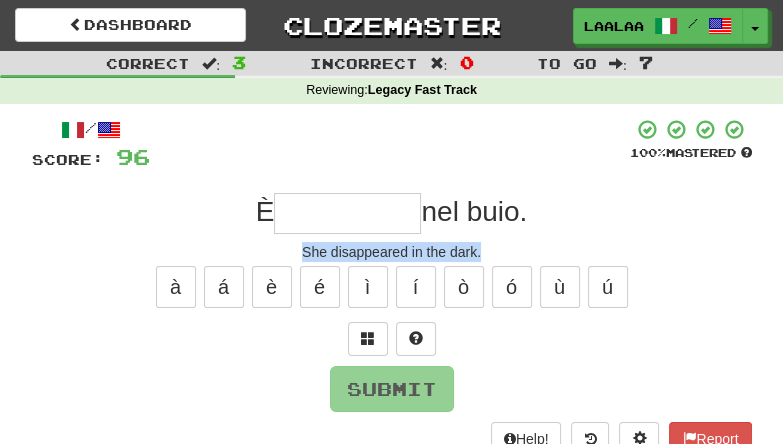 drag, startPoint x: 297, startPoint y: 250, endPoint x: 540, endPoint y: 240, distance: 243.20567 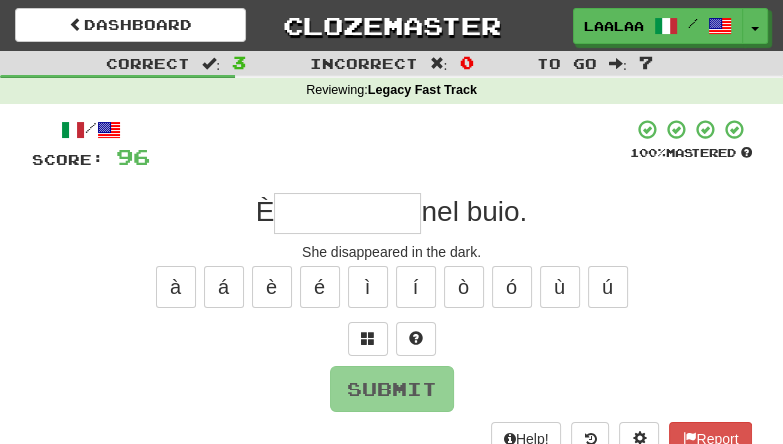 click at bounding box center [347, 213] 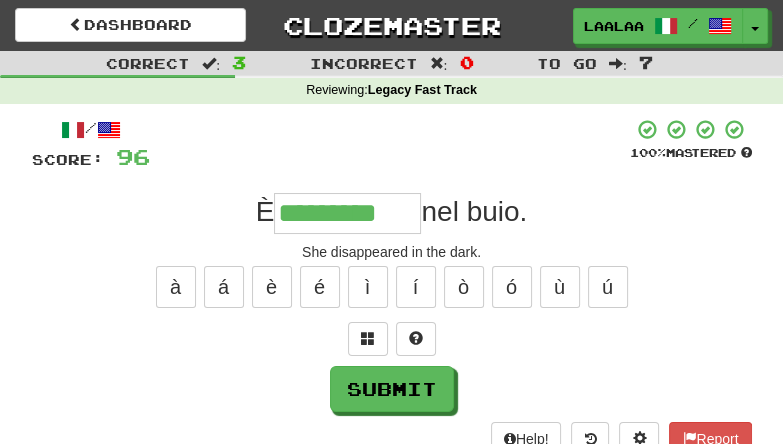 type on "*********" 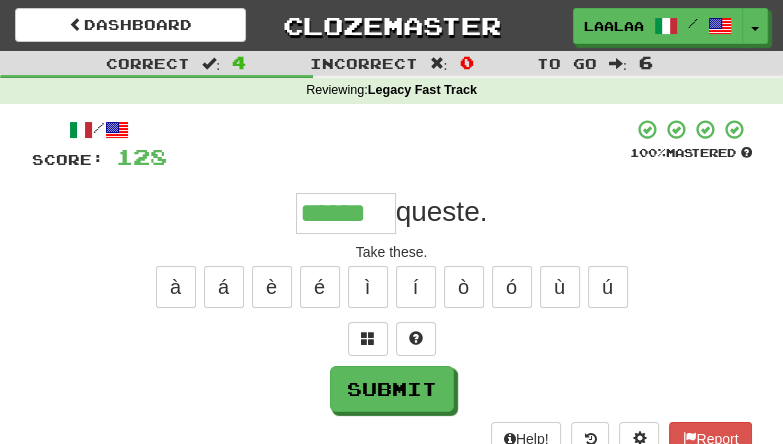 type on "******" 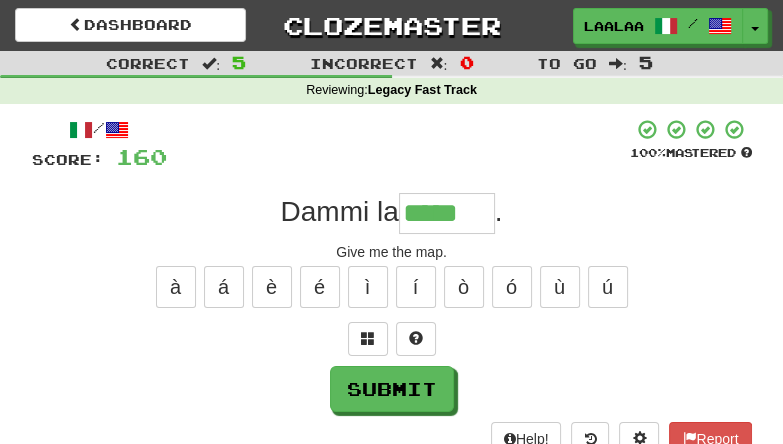 type on "*****" 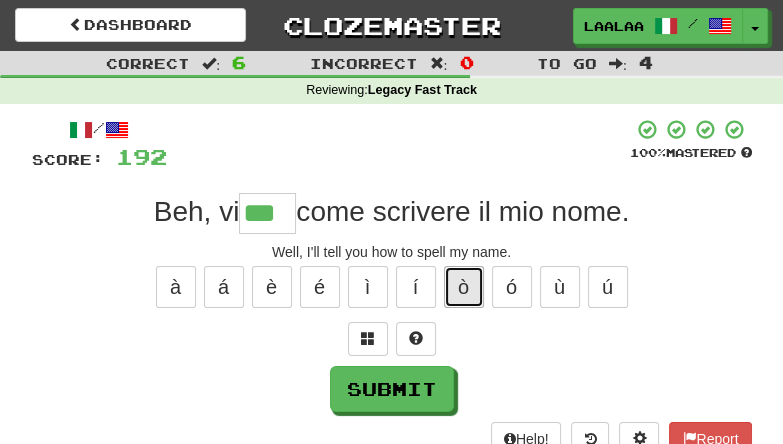 click on "ò" at bounding box center (464, 287) 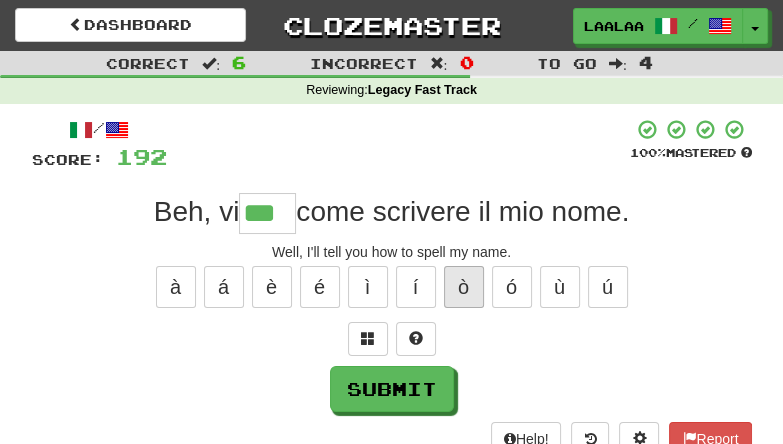 type on "****" 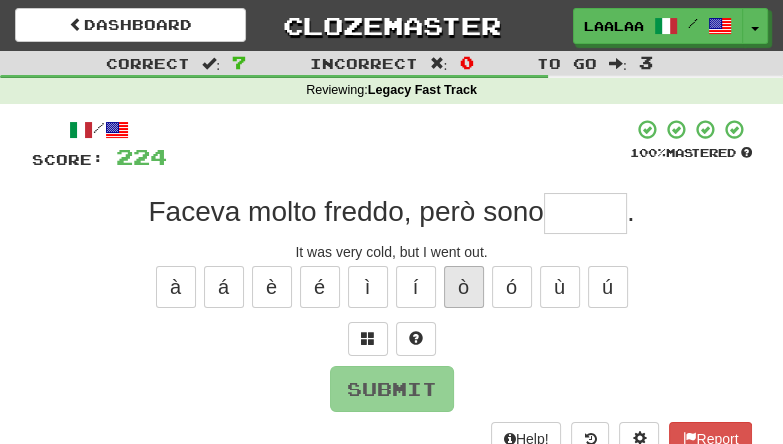 type on "*" 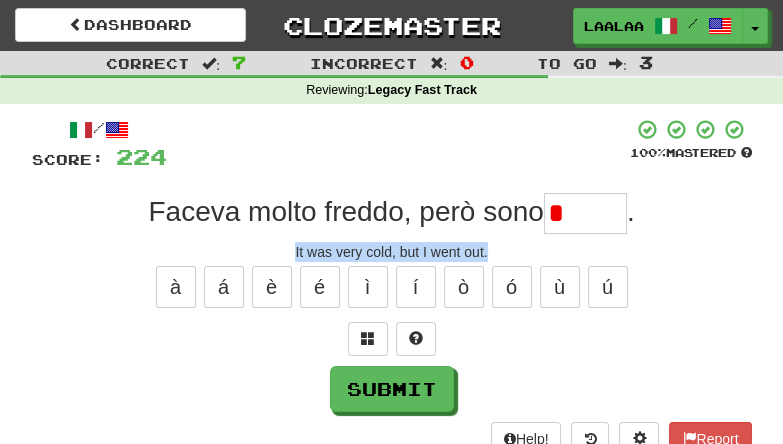 drag, startPoint x: 285, startPoint y: 253, endPoint x: 530, endPoint y: 237, distance: 245.5219 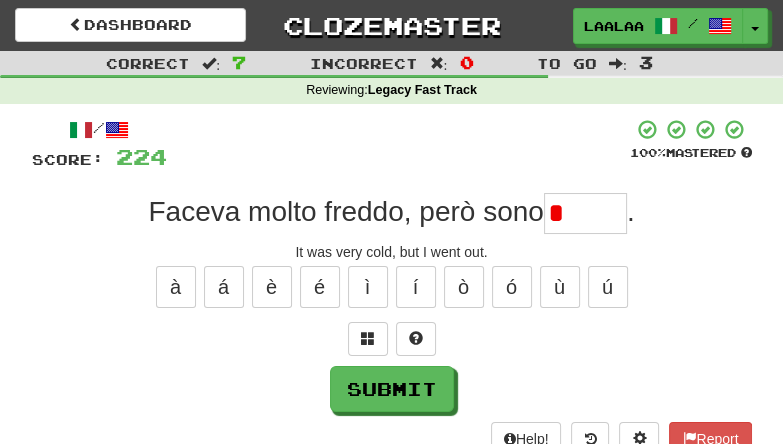 drag, startPoint x: 572, startPoint y: 219, endPoint x: 551, endPoint y: 217, distance: 21.095022 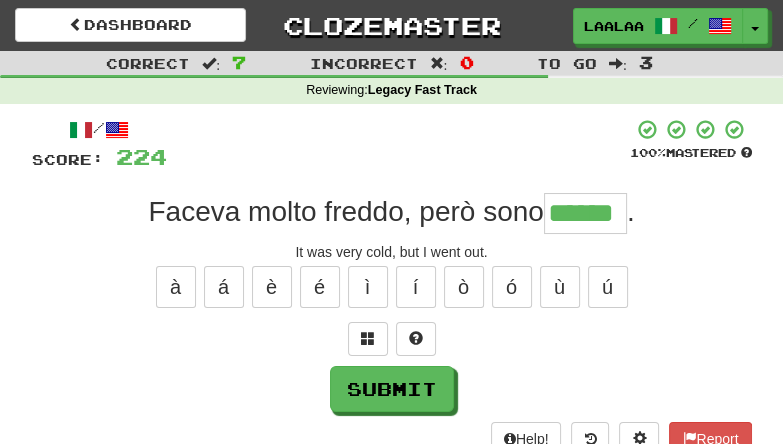 type on "******" 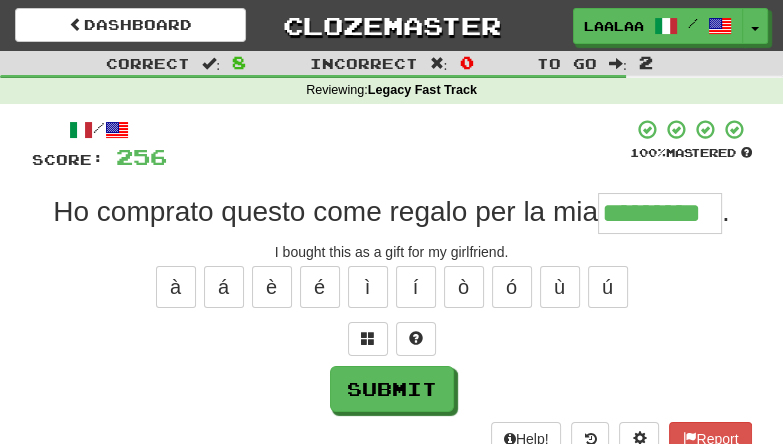type on "*********" 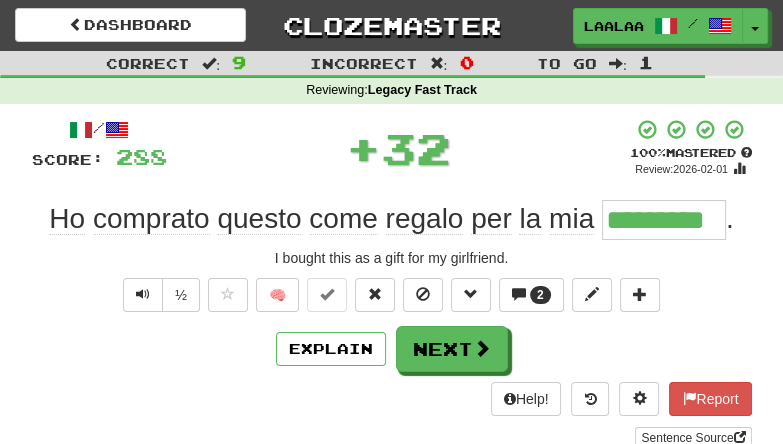 type 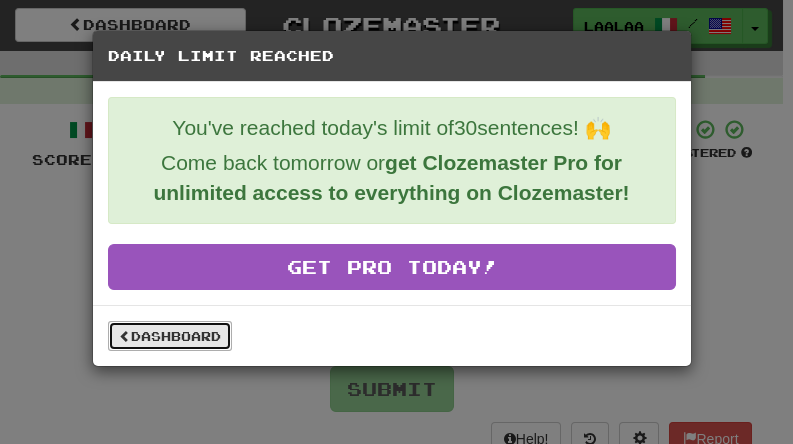 click on "Dashboard" at bounding box center (170, 336) 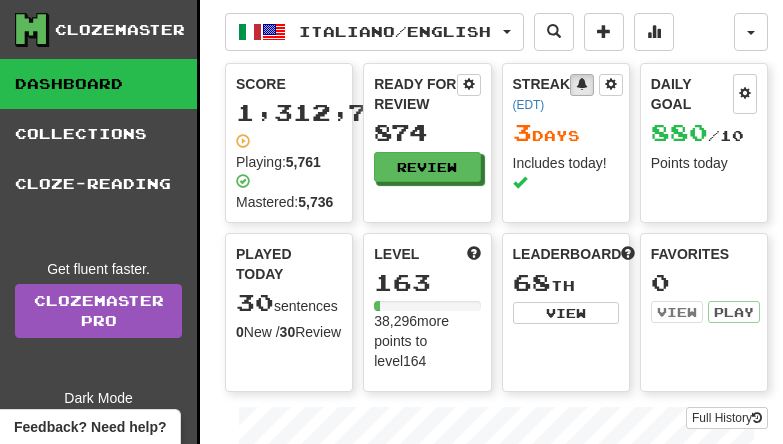 scroll, scrollTop: 0, scrollLeft: 0, axis: both 